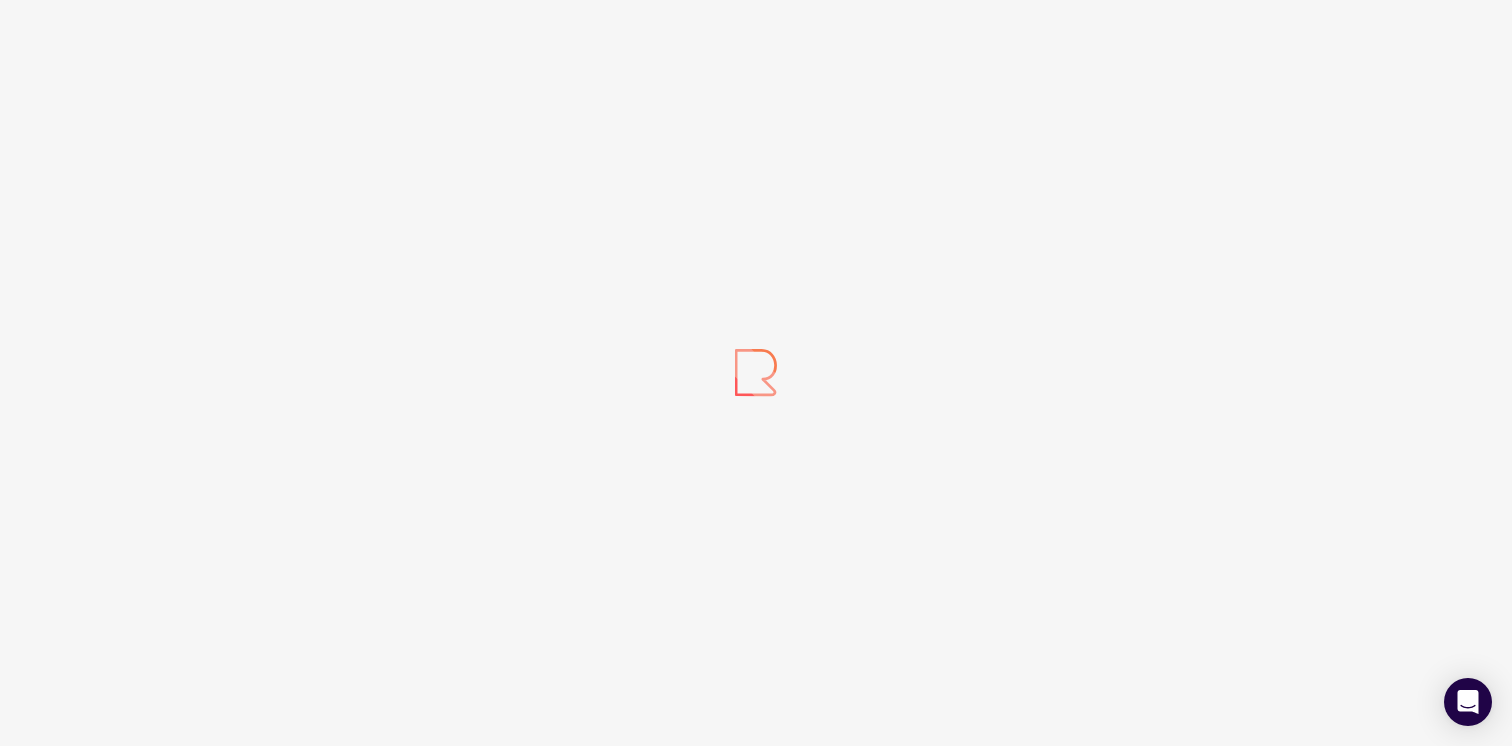 scroll, scrollTop: 0, scrollLeft: 0, axis: both 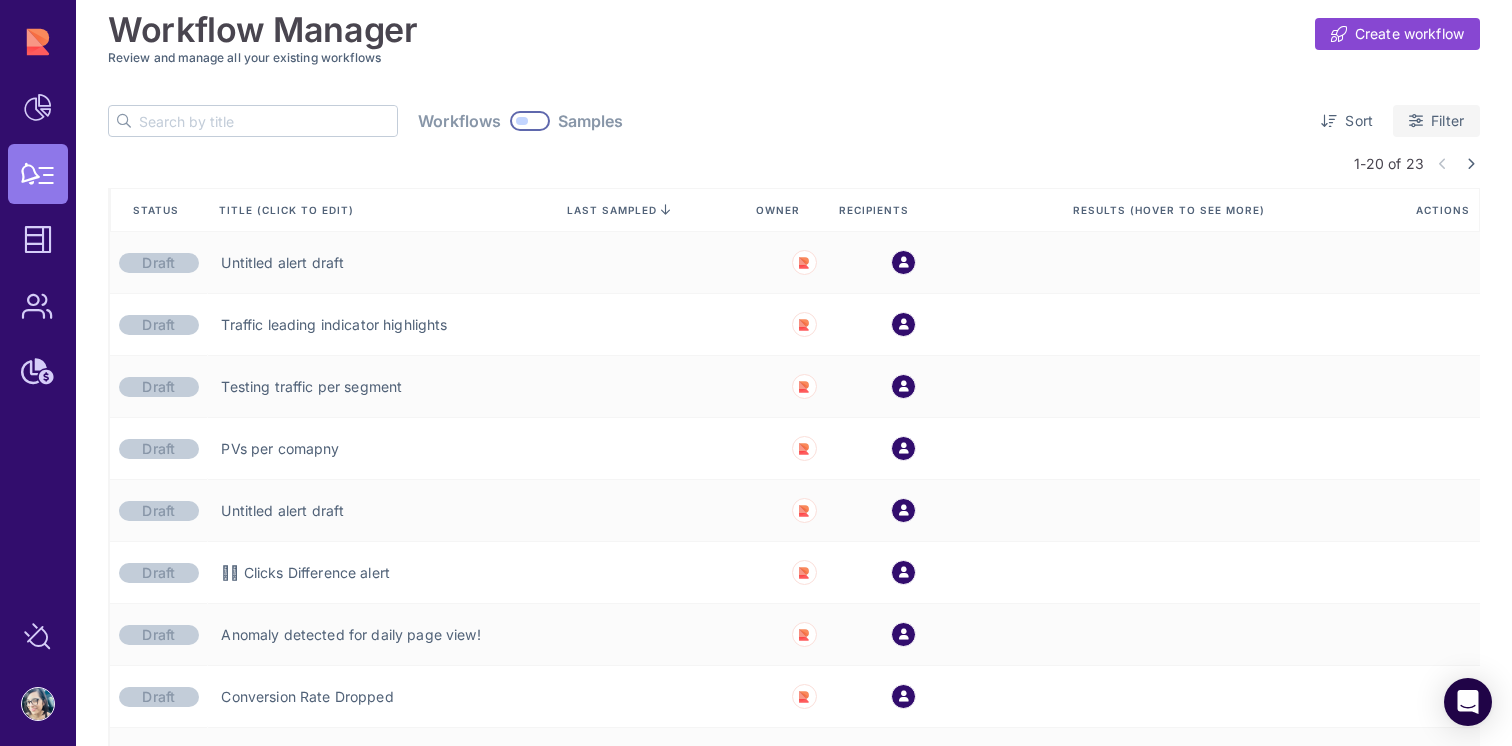 click on "Filter" at bounding box center (1436, 121) 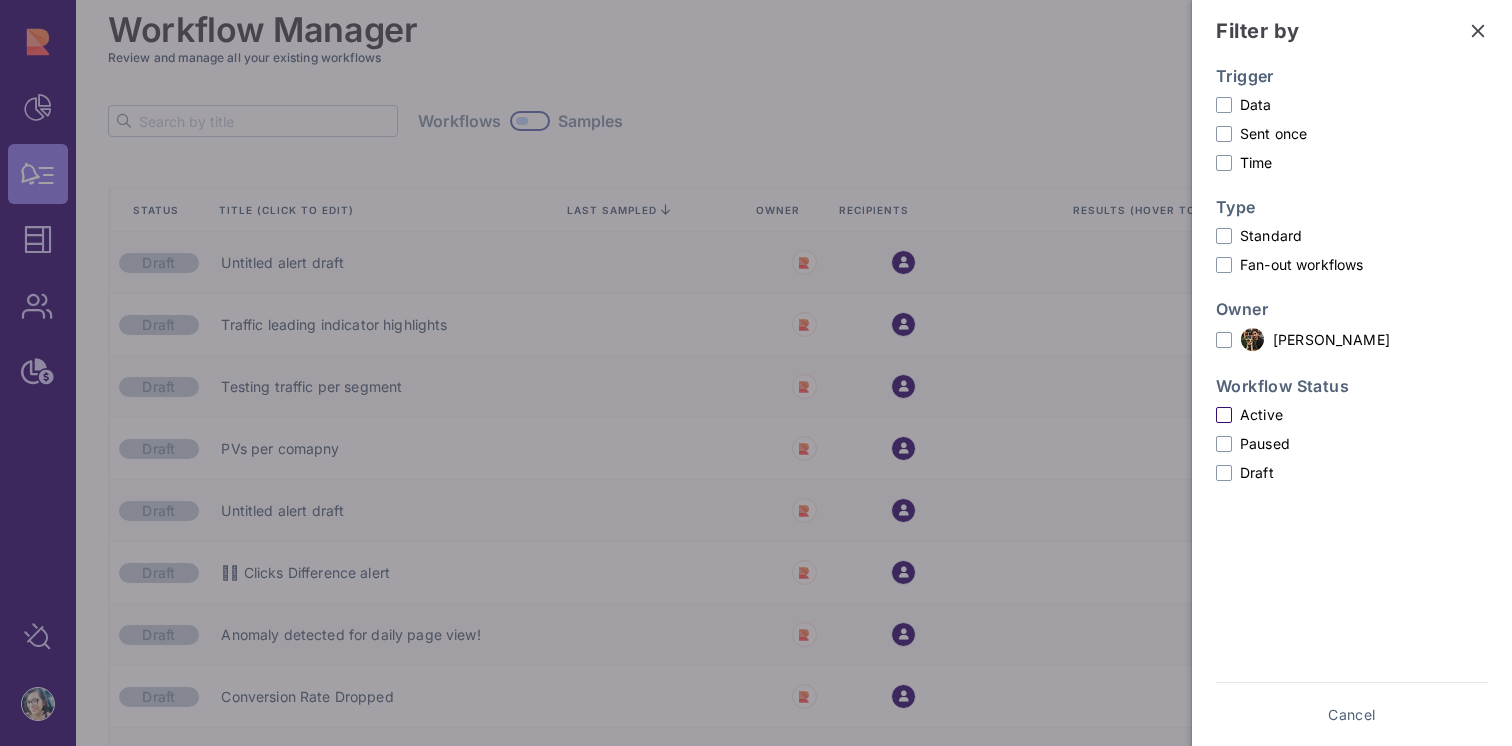 click on "Active" 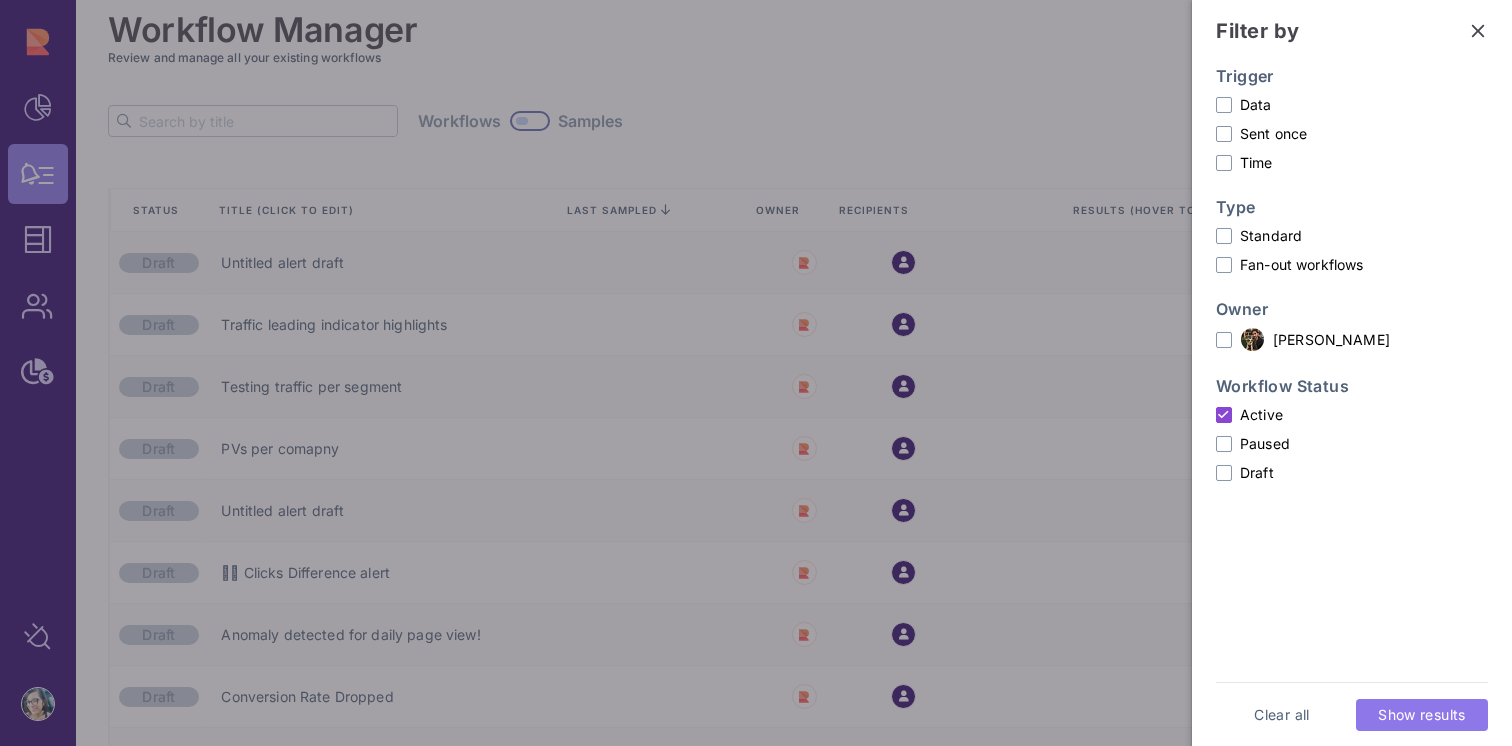 click on "Show results" 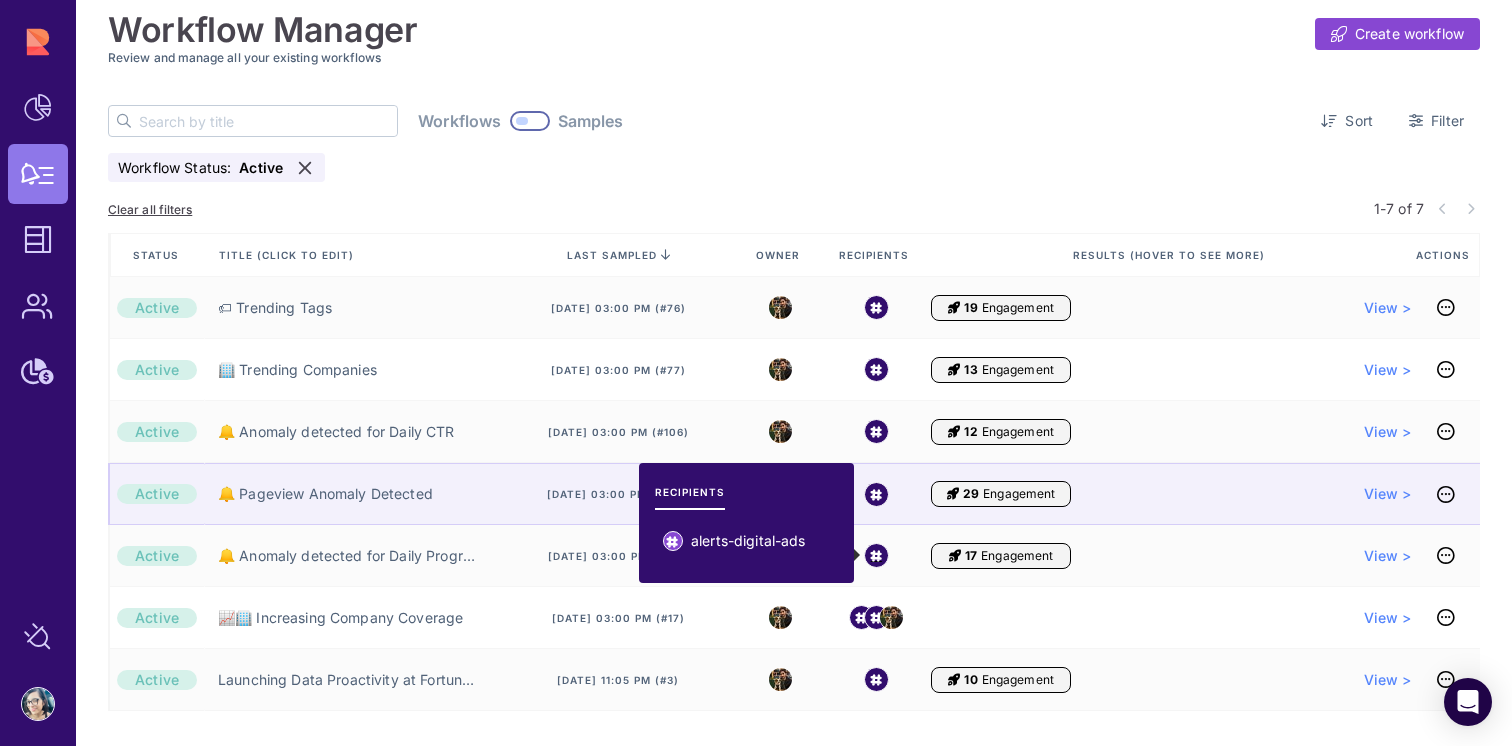 scroll, scrollTop: 1, scrollLeft: 0, axis: vertical 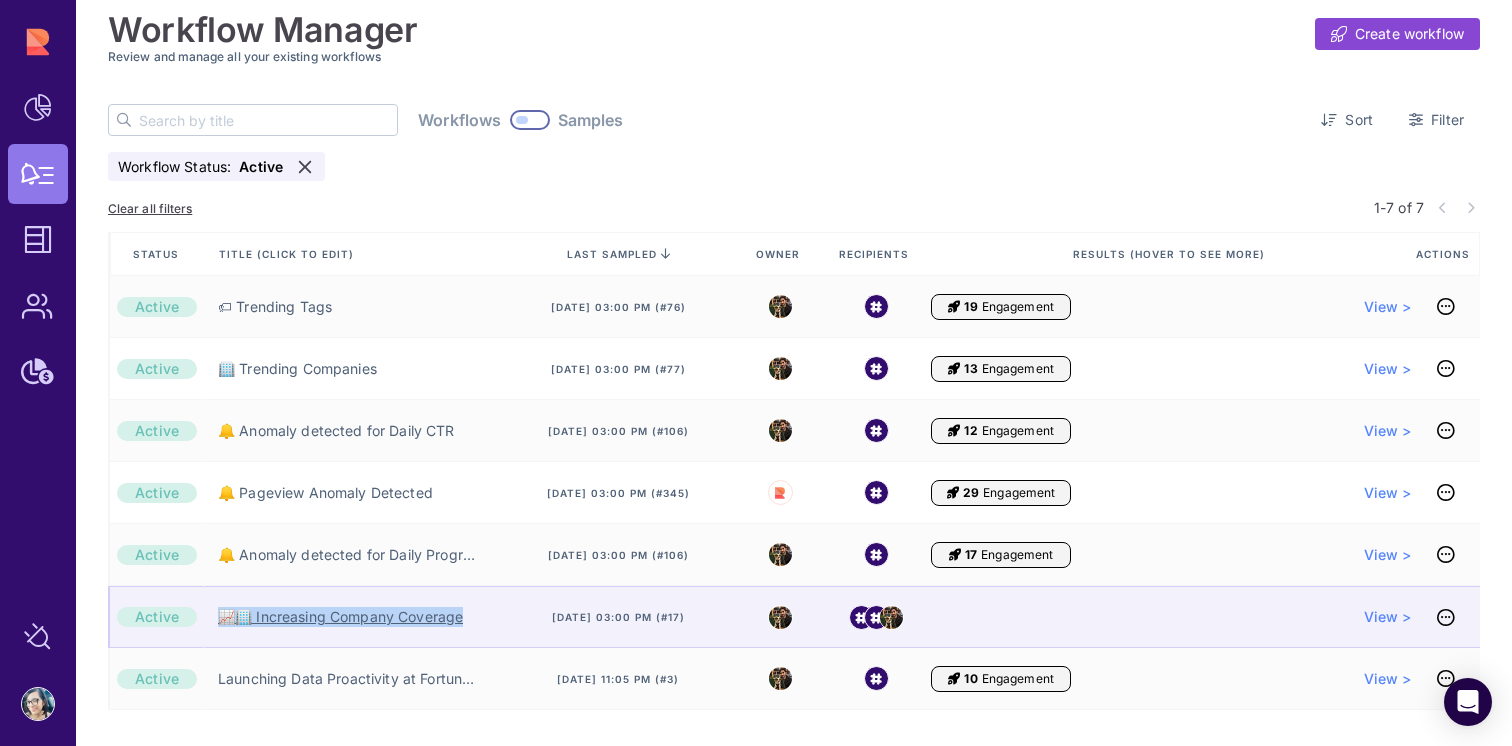 drag, startPoint x: 466, startPoint y: 615, endPoint x: 218, endPoint y: 624, distance: 248.16325 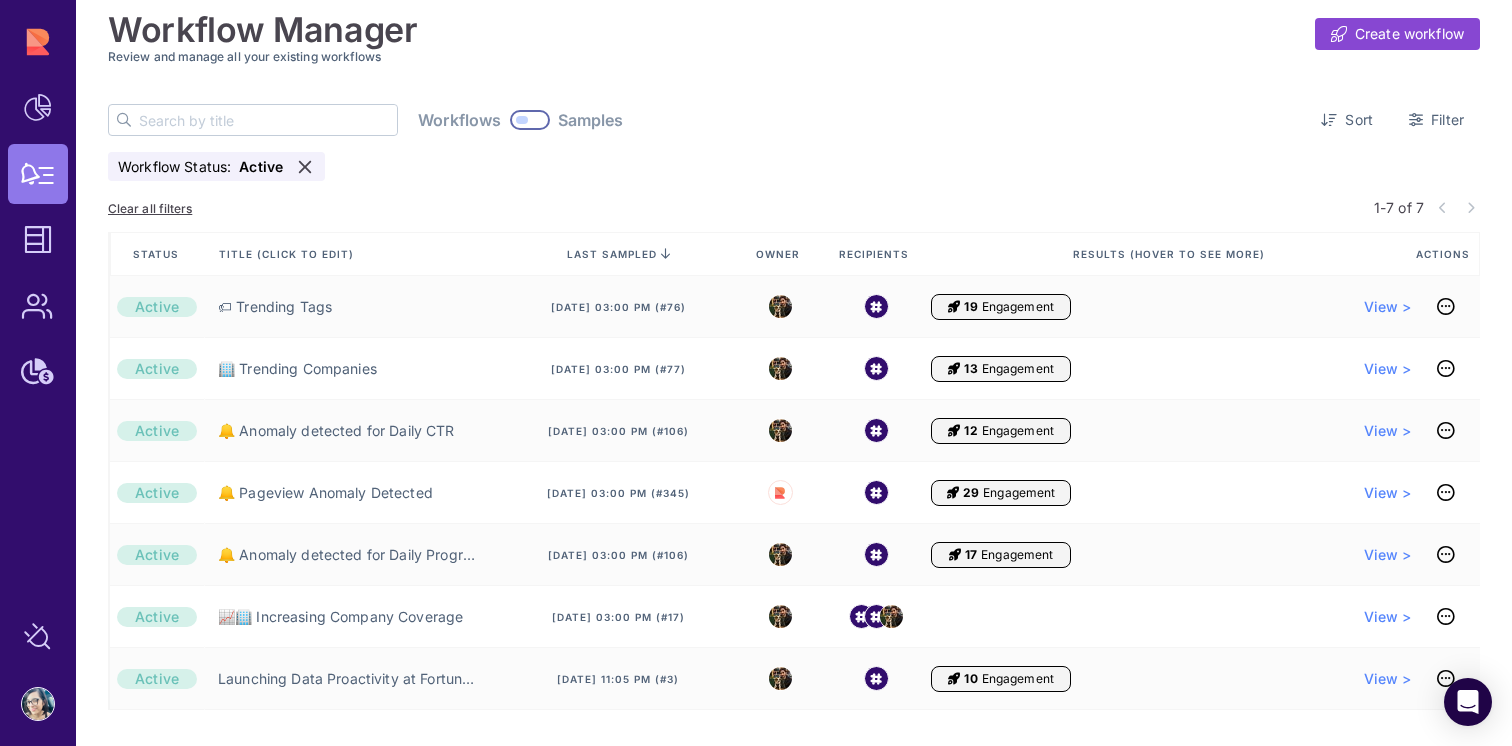 click 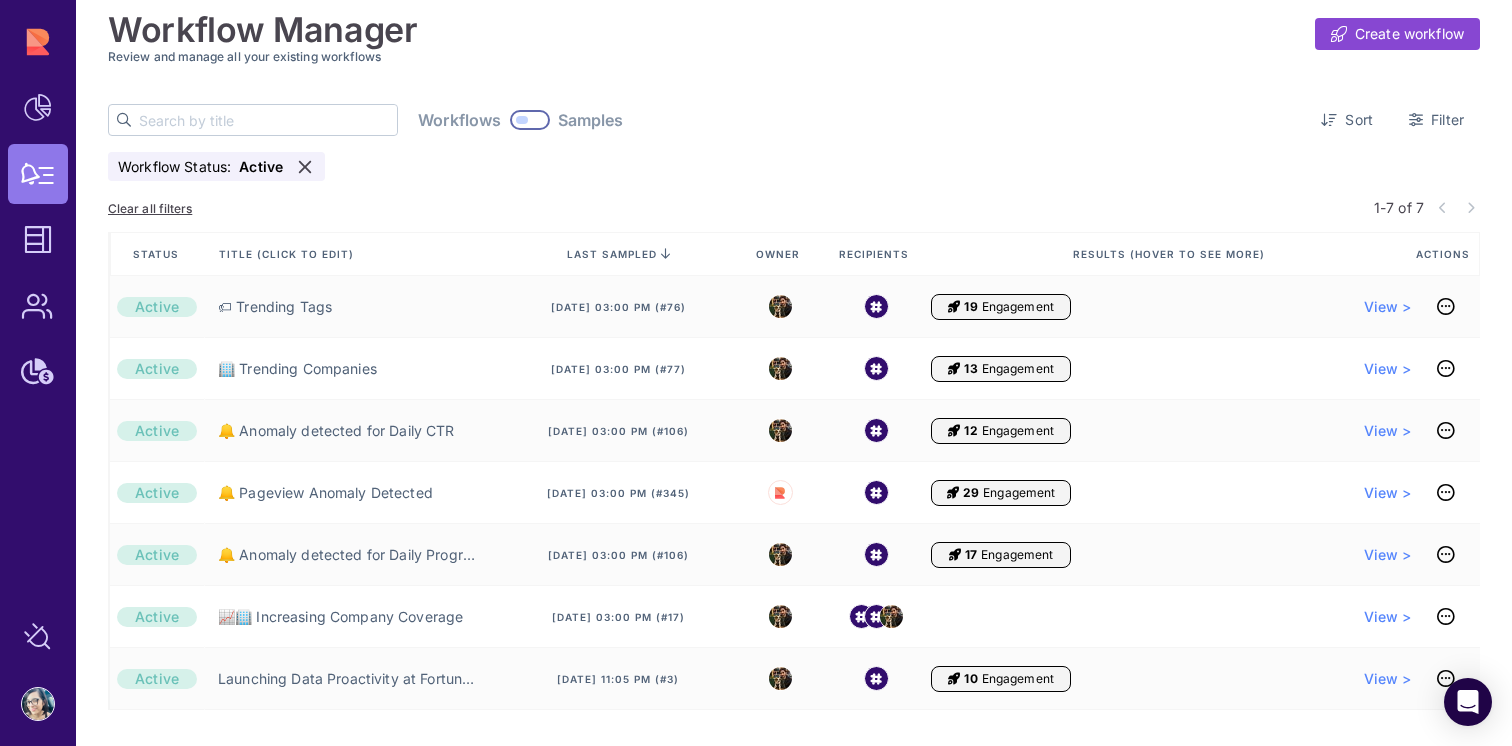 paste on "📈🏢 Increasing Company Coverage" 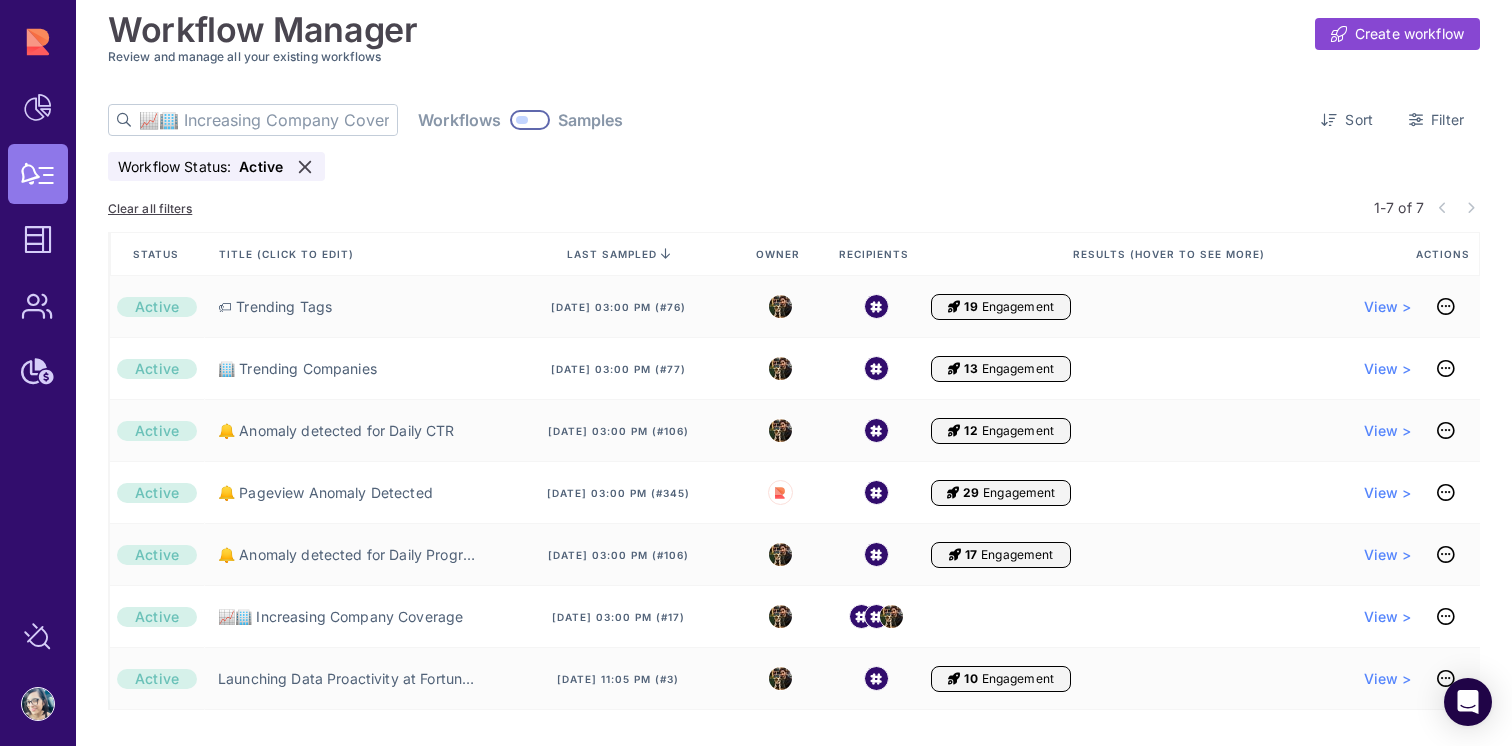 scroll, scrollTop: 0, scrollLeft: 88, axis: horizontal 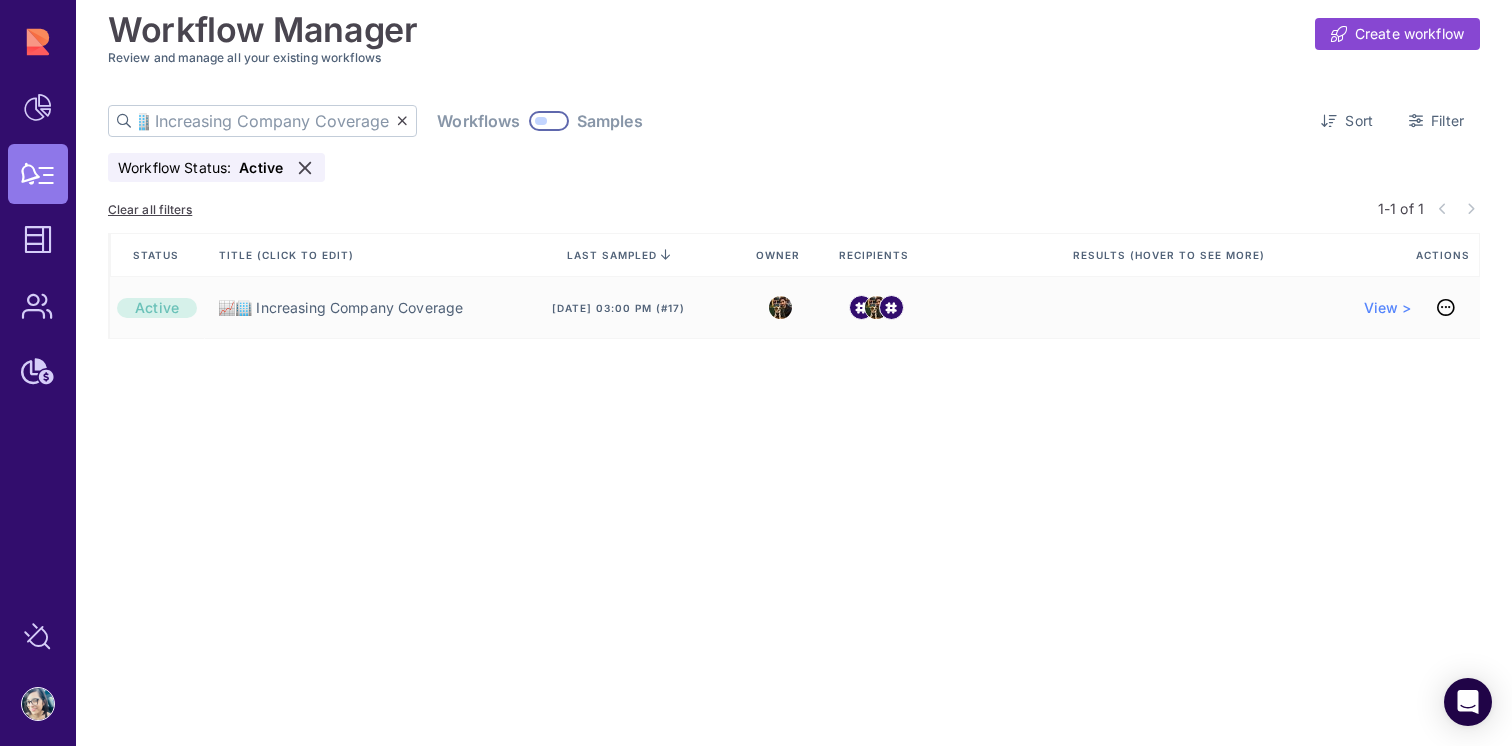 type on "📈🏢 Increasing Company Coverage" 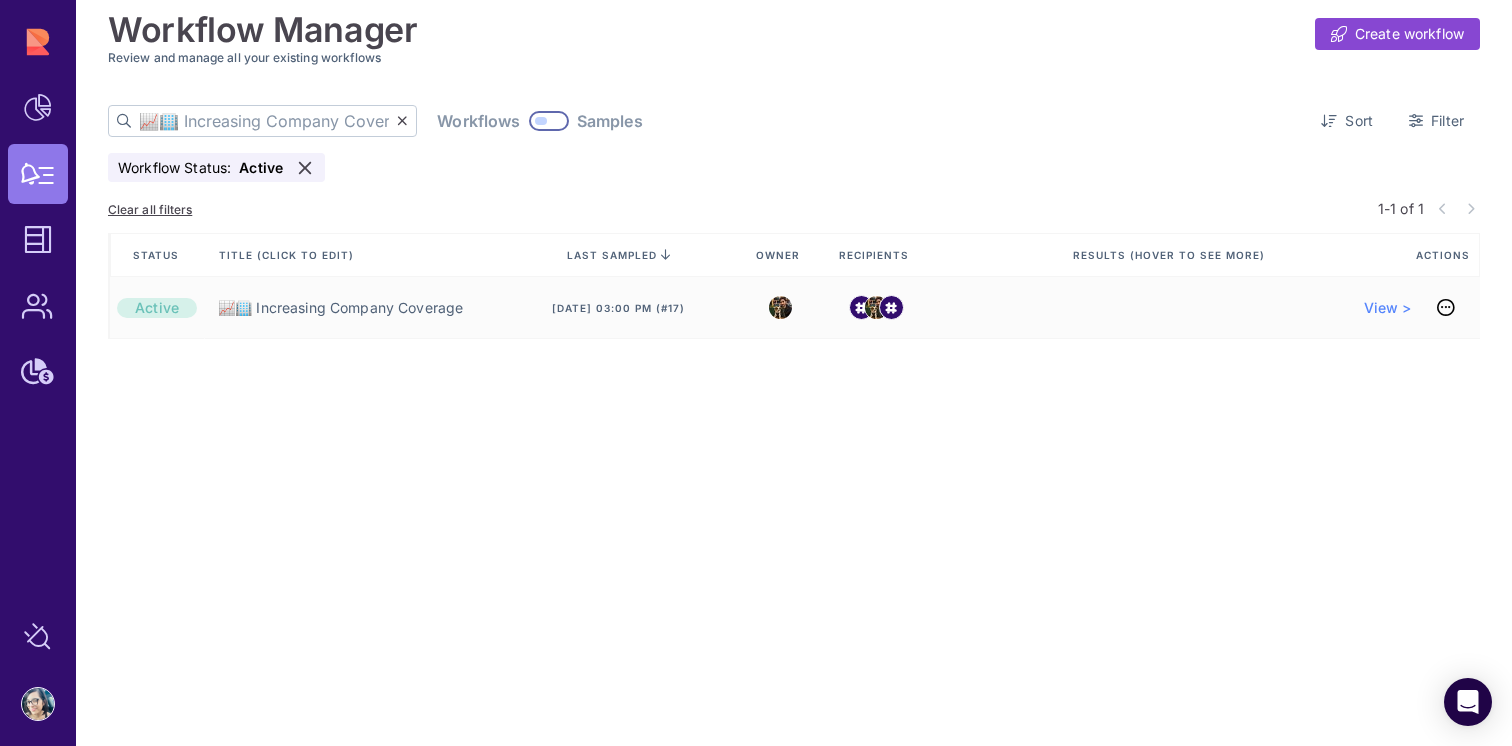 click at bounding box center [549, 121] 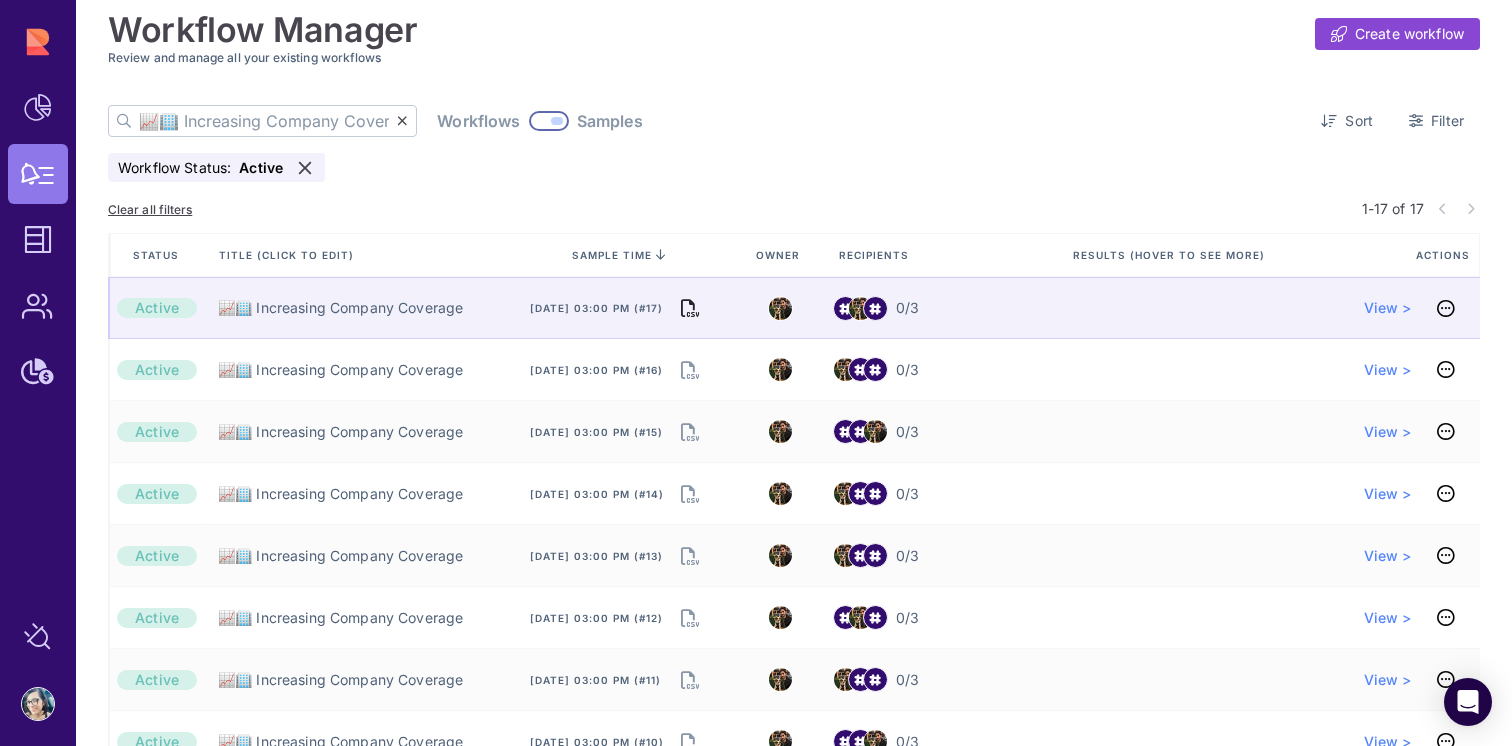 click at bounding box center [690, 308] 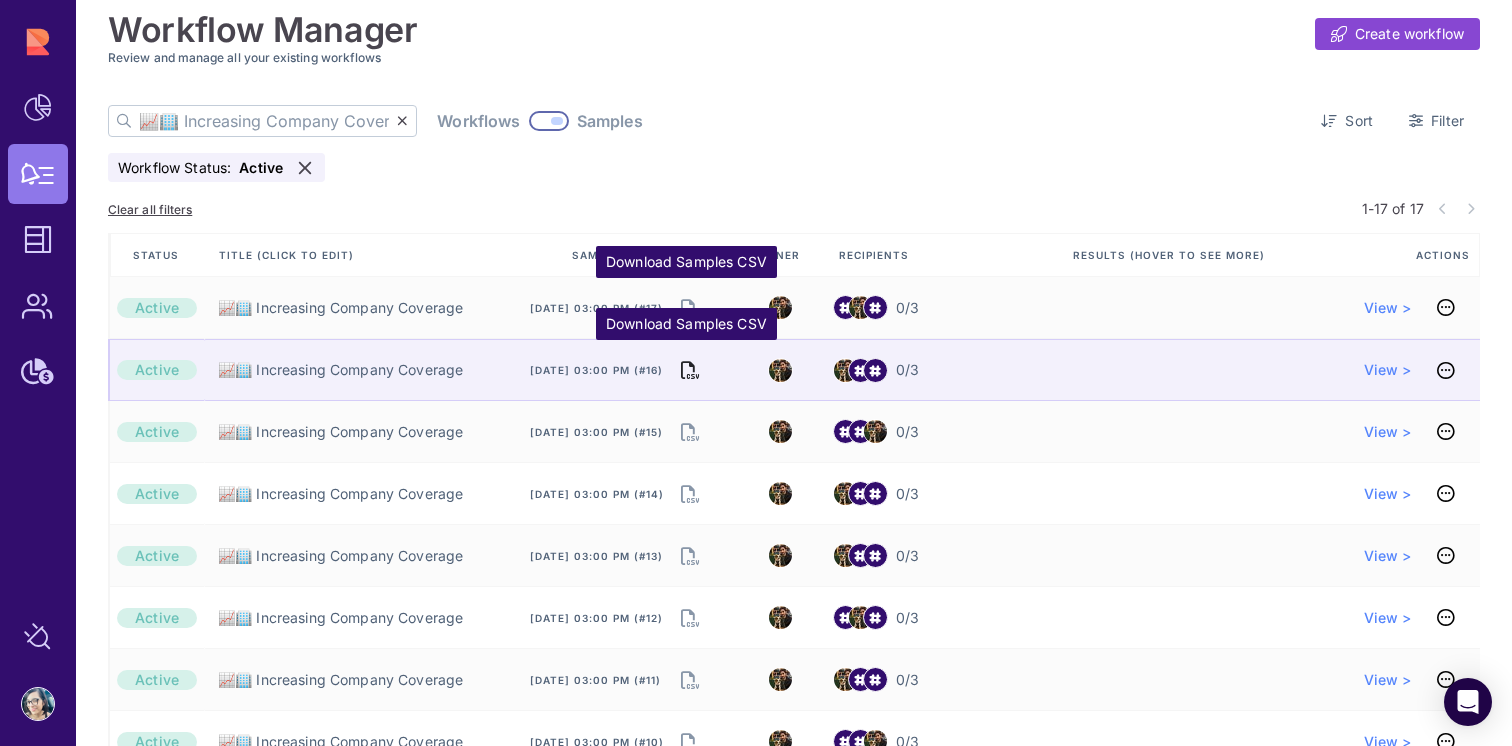 click at bounding box center (690, 370) 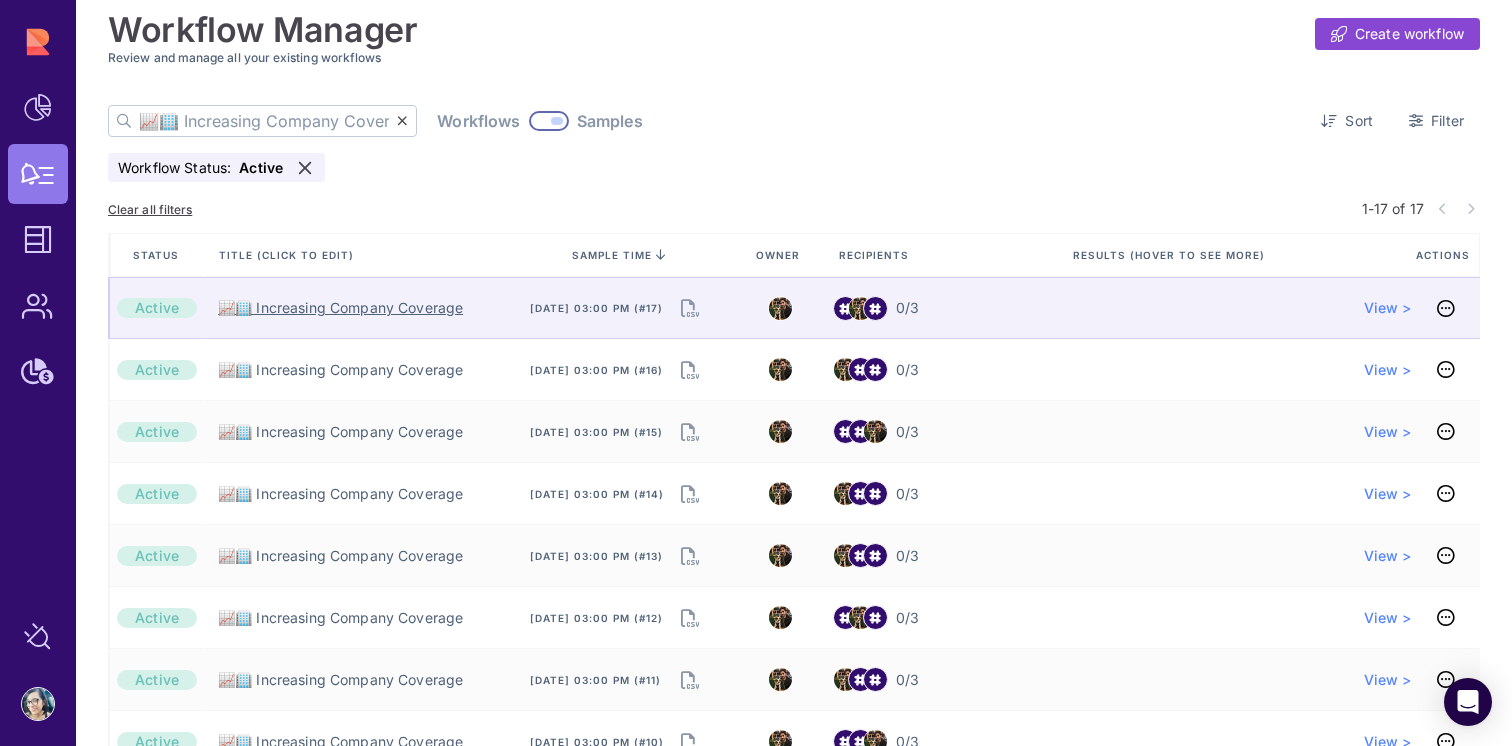 click on "📈🏢 Increasing Company Coverage" at bounding box center (340, 308) 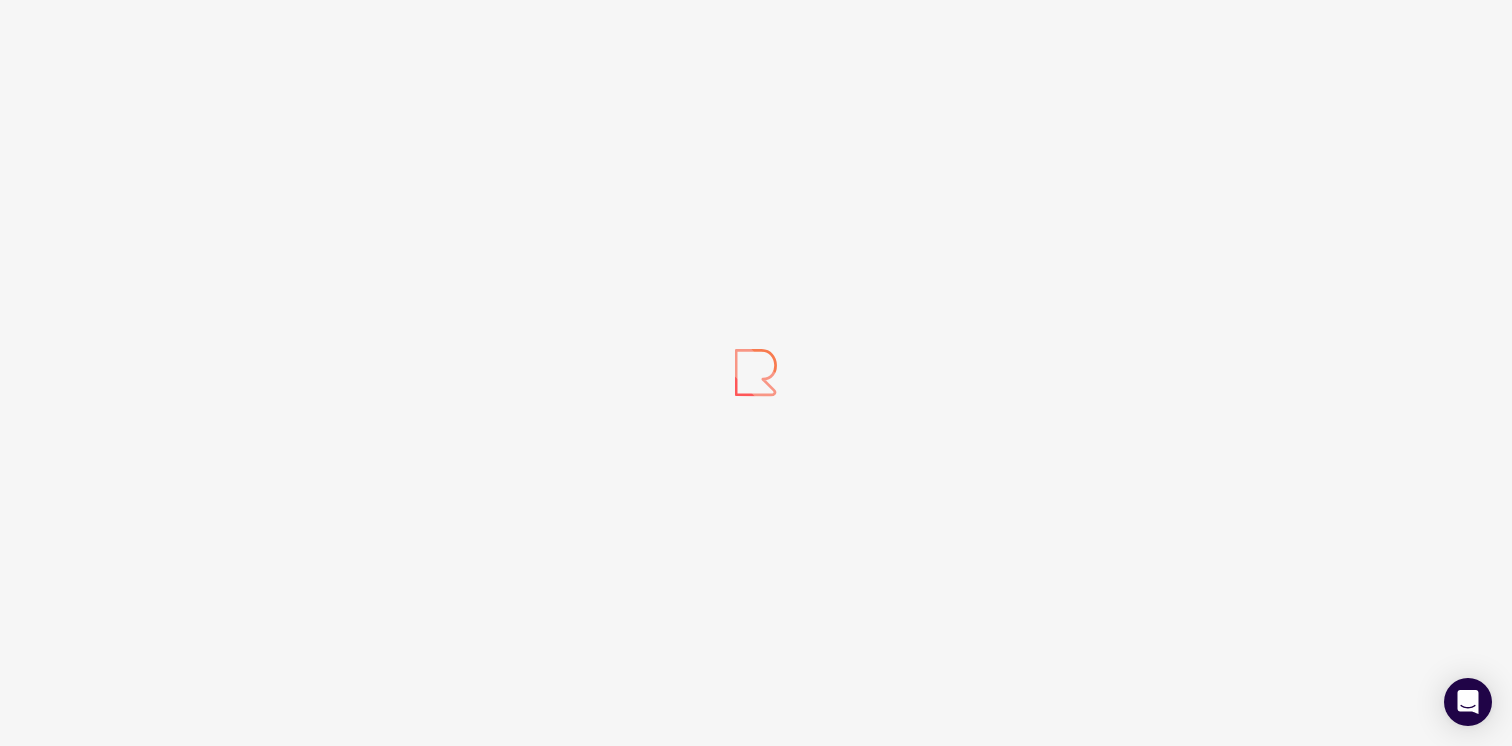 scroll, scrollTop: 0, scrollLeft: 0, axis: both 